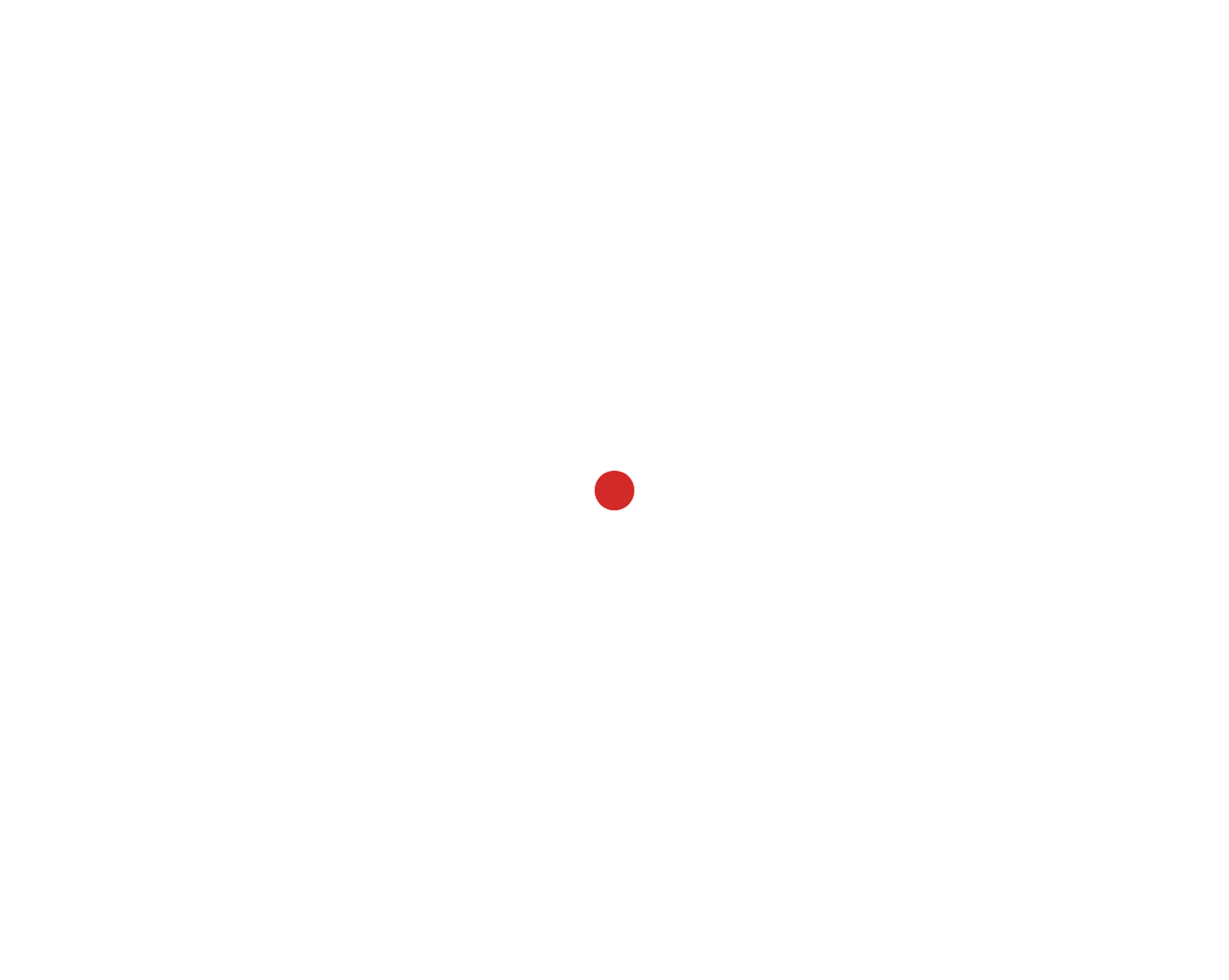 scroll, scrollTop: 0, scrollLeft: 0, axis: both 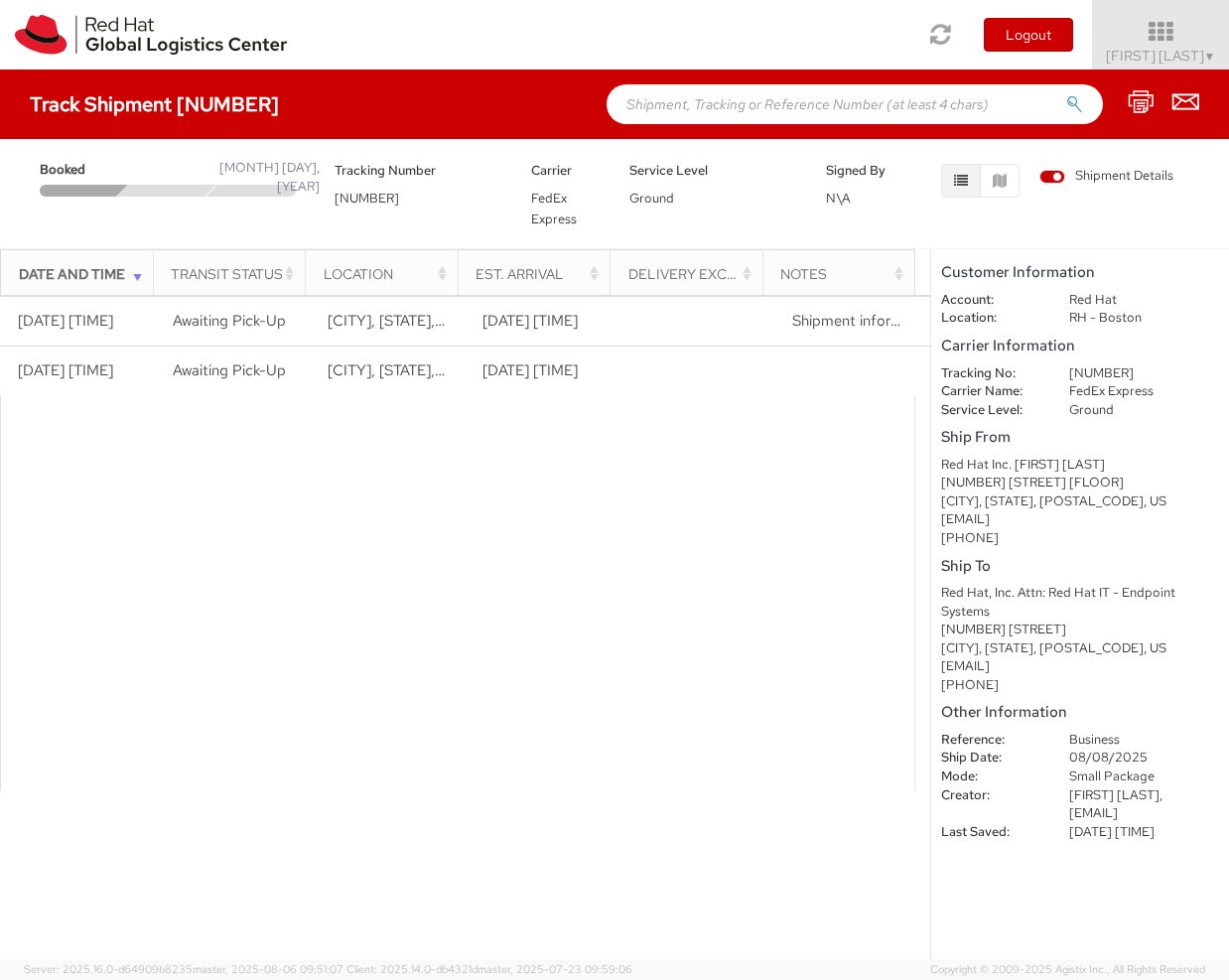 drag, startPoint x: 996, startPoint y: 510, endPoint x: 1046, endPoint y: 666, distance: 163.81697 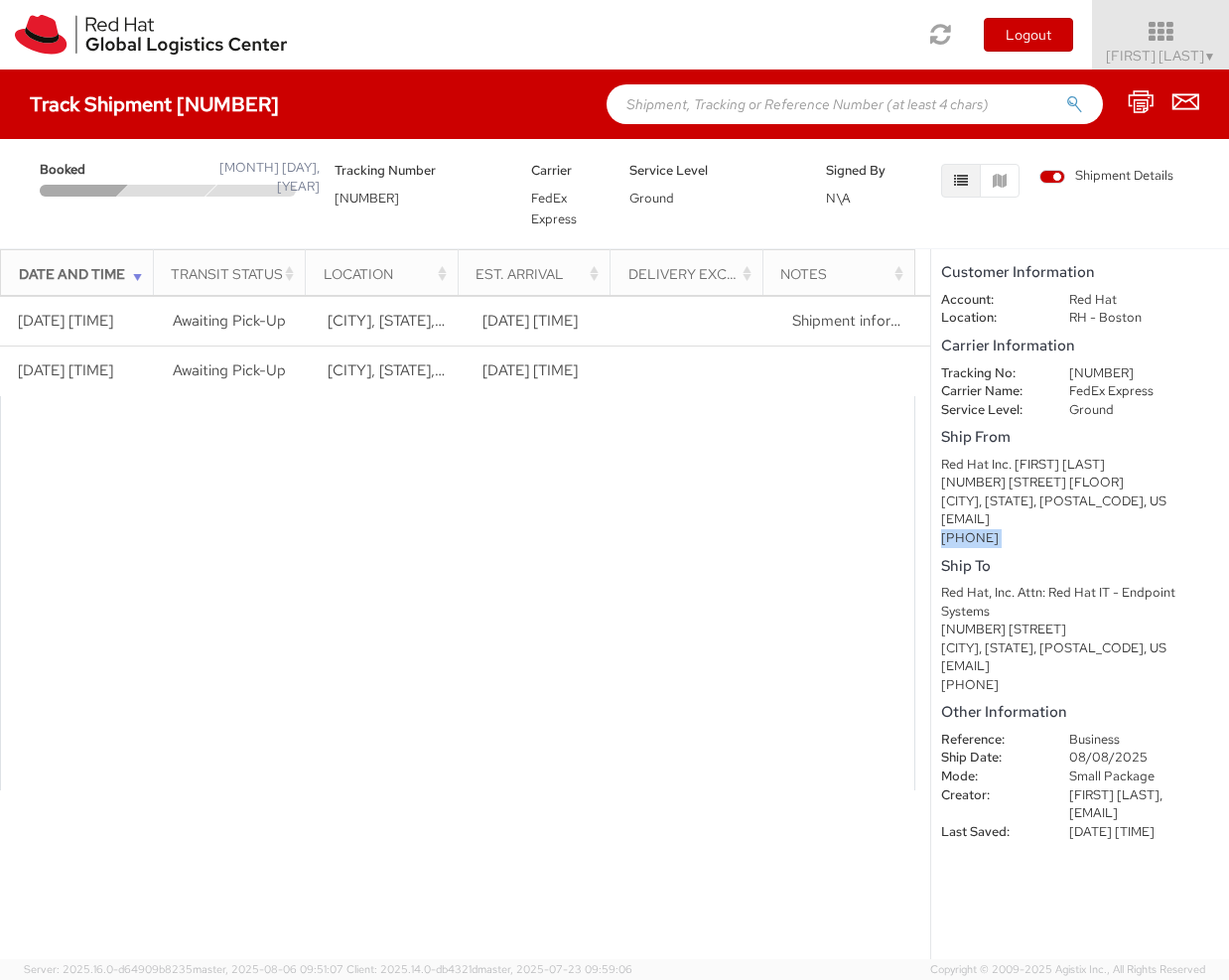 click on "[PHONE]" at bounding box center (1080, 538) 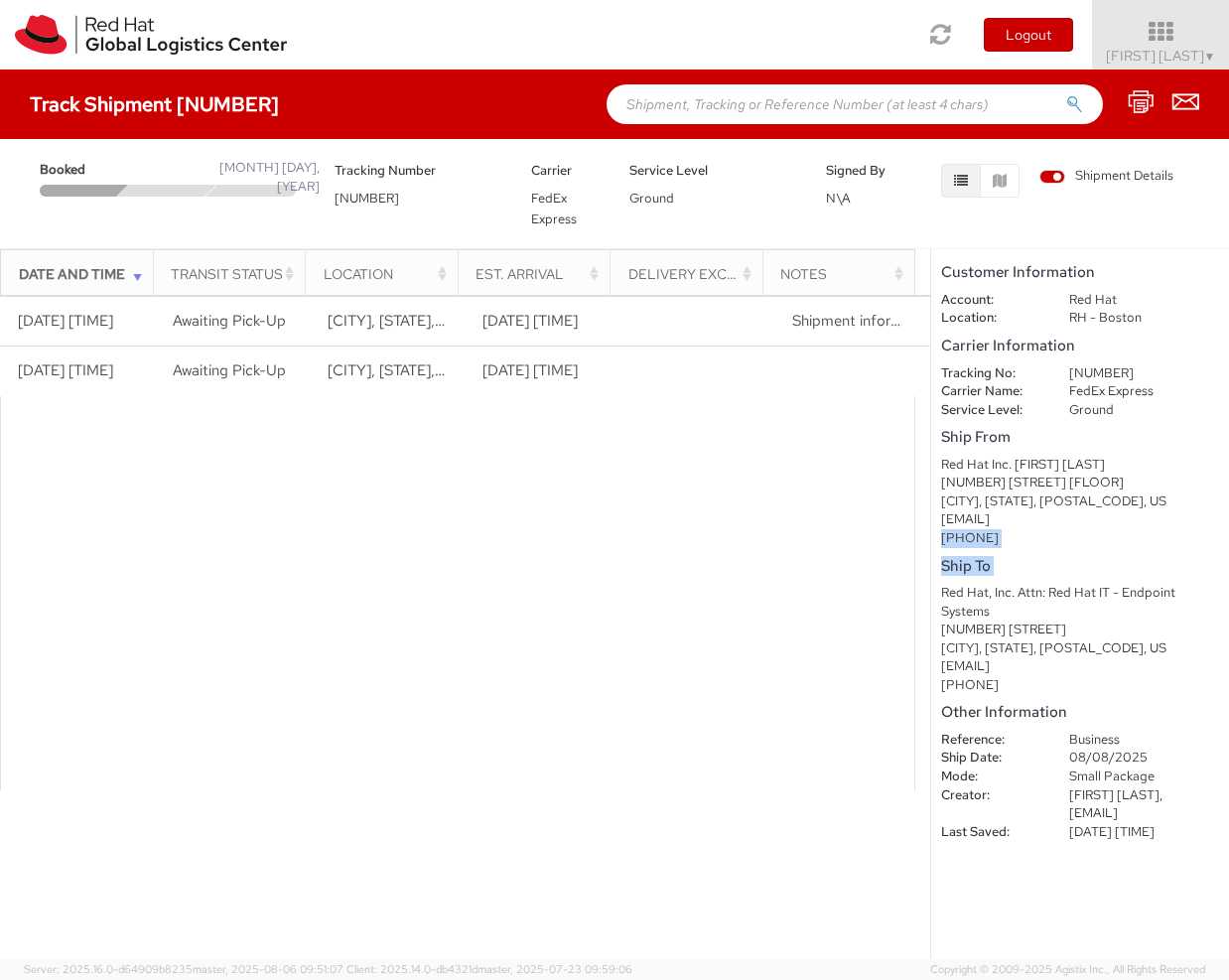 drag, startPoint x: 1137, startPoint y: 548, endPoint x: 1077, endPoint y: 499, distance: 77.46612 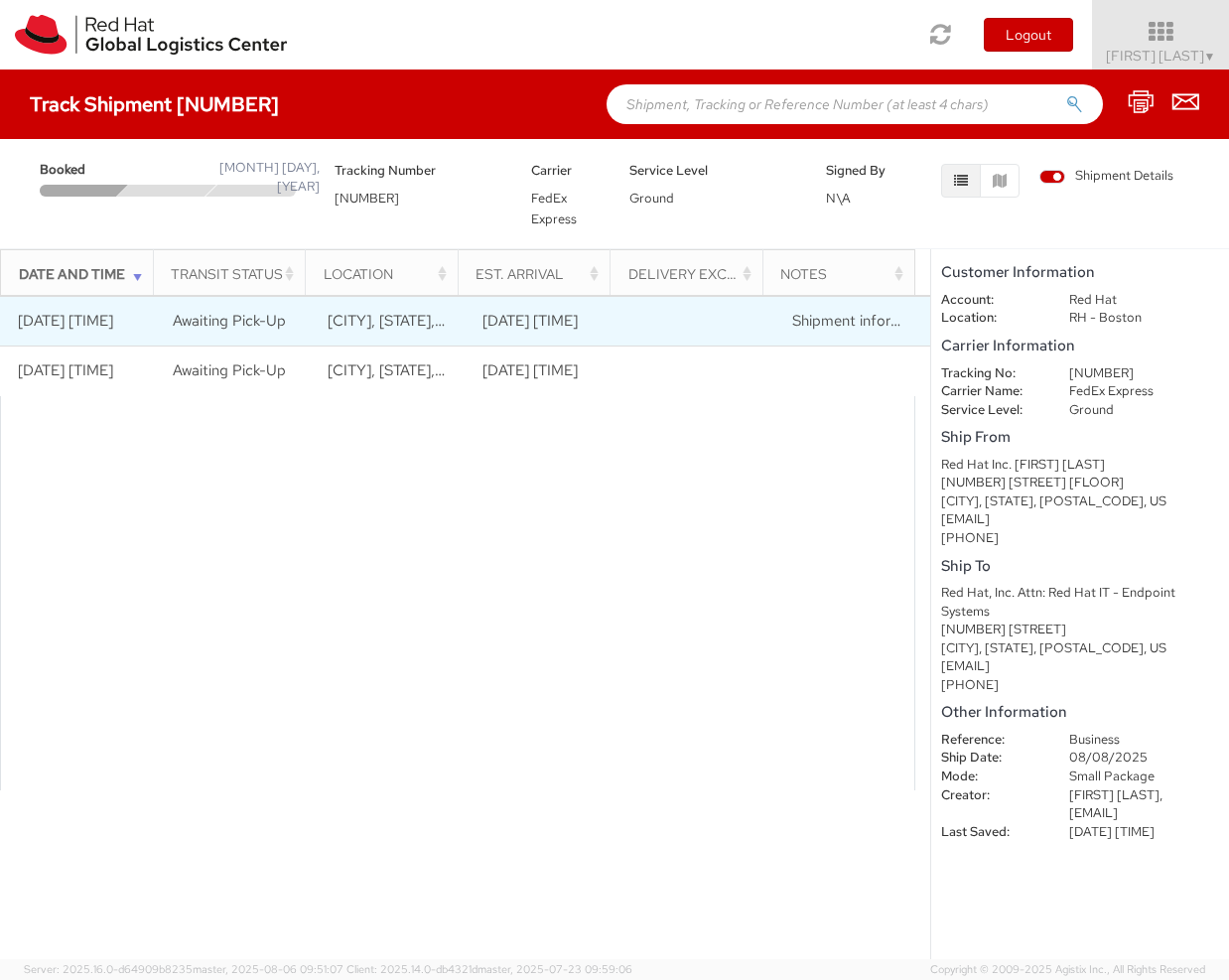 click on "[CITY], [STATE], US" at bounding box center (393, 321) 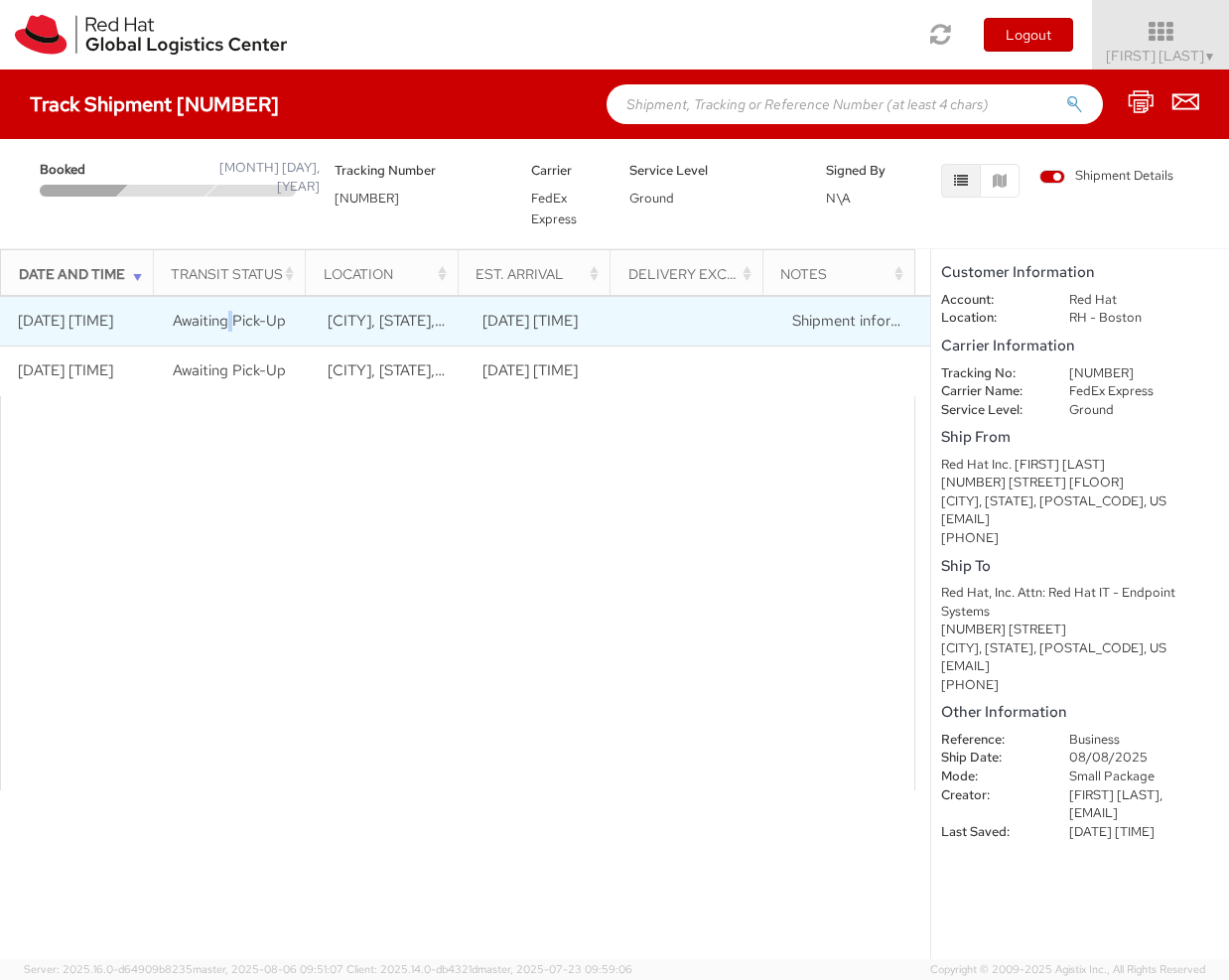 click on "Awaiting Pick-Up" at bounding box center (229, 321) 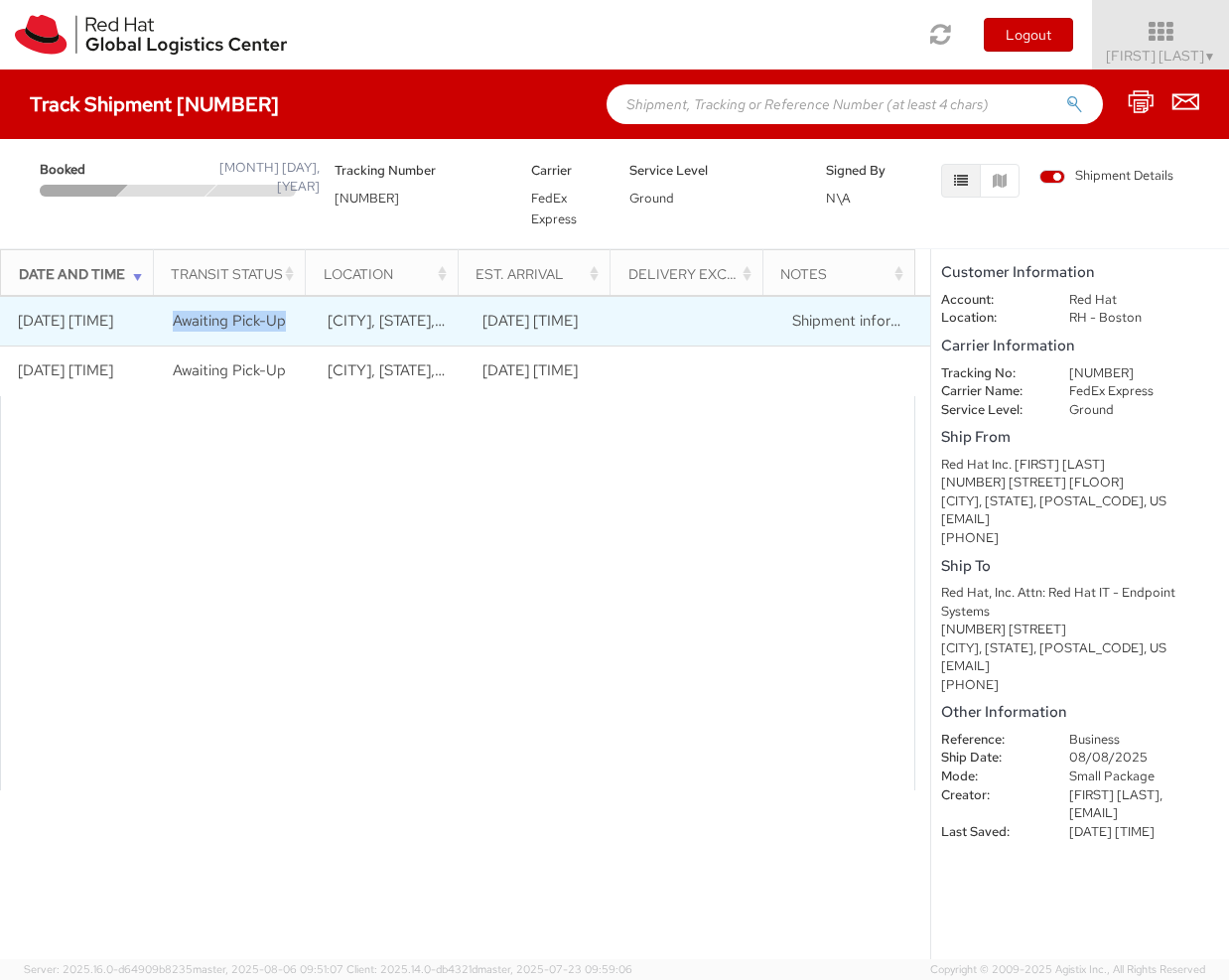 click on "Awaiting Pick-Up" at bounding box center (229, 321) 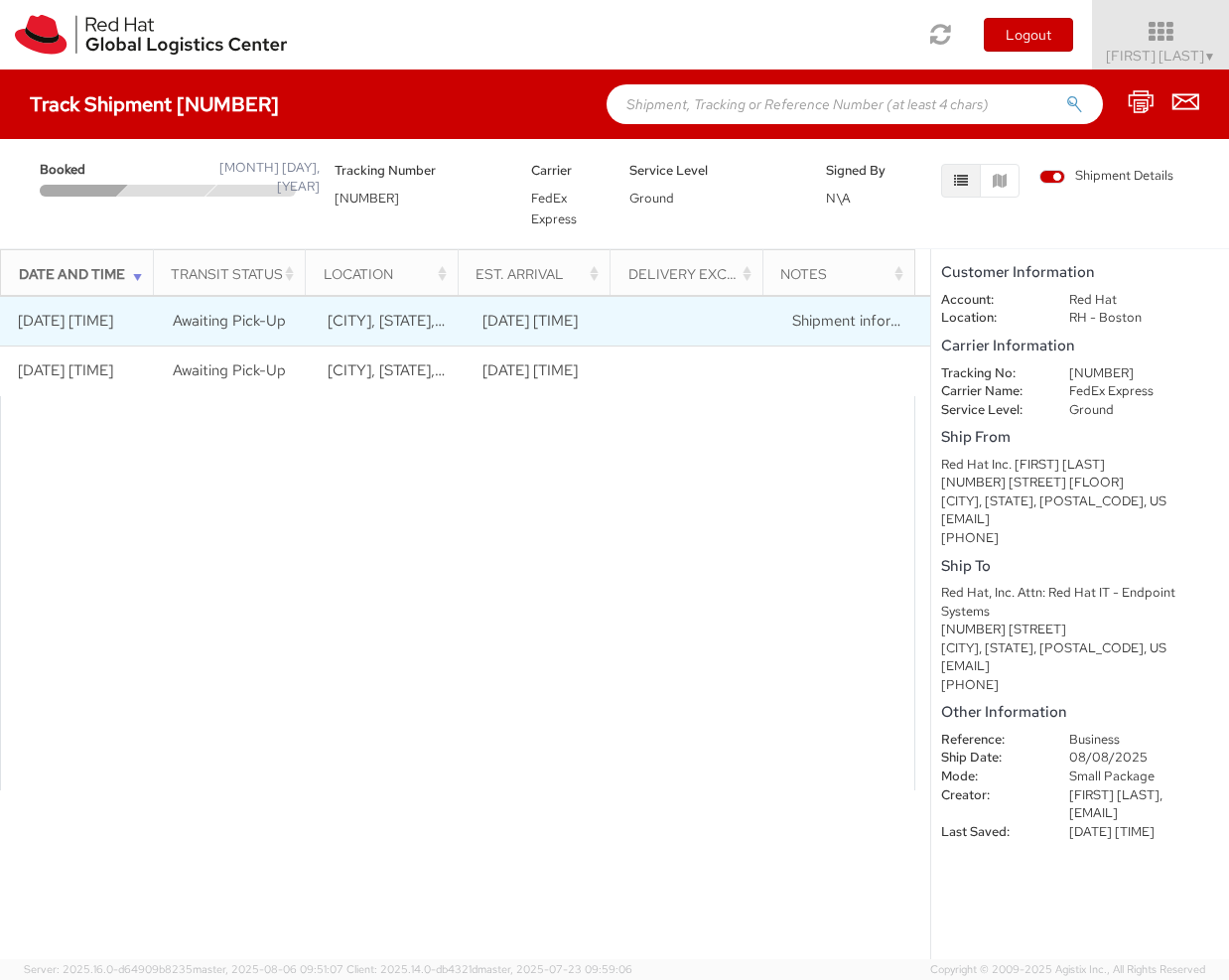 click on "Shipment information sent to FedEx" at bounding box center (853, 322) 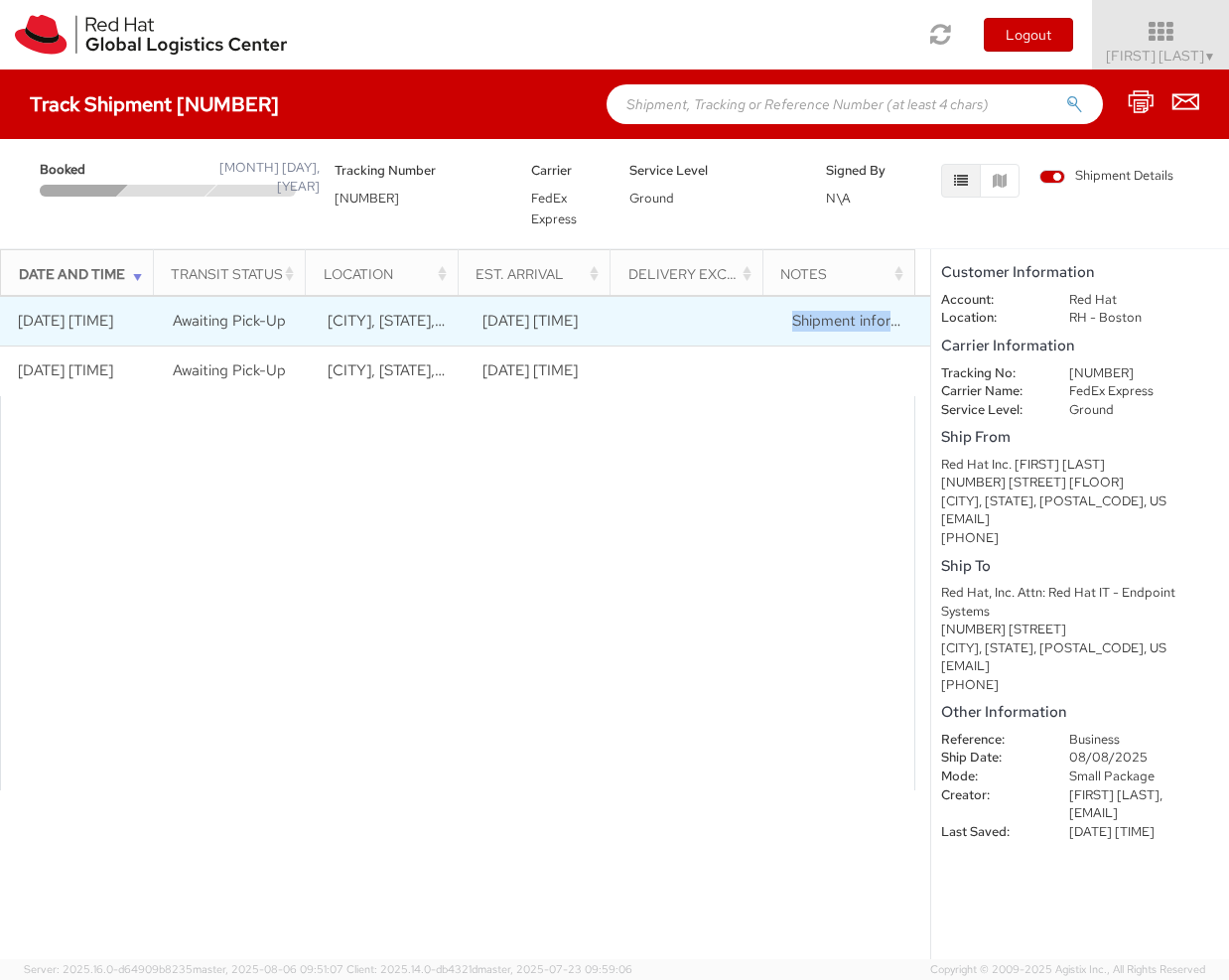 click on "Shipment information sent to FedEx" at bounding box center [853, 322] 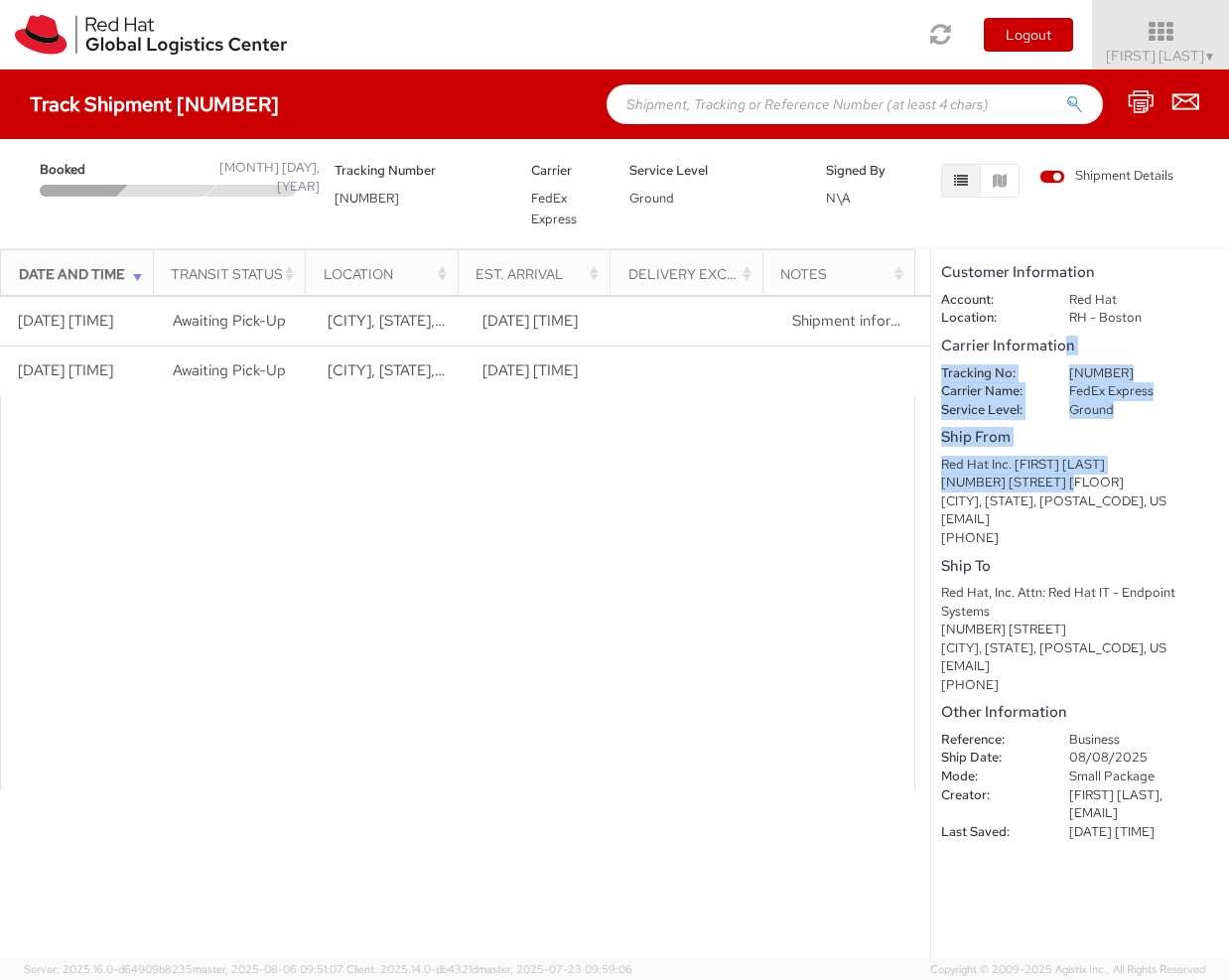 drag, startPoint x: 1066, startPoint y: 343, endPoint x: 1058, endPoint y: 480, distance: 137.23338 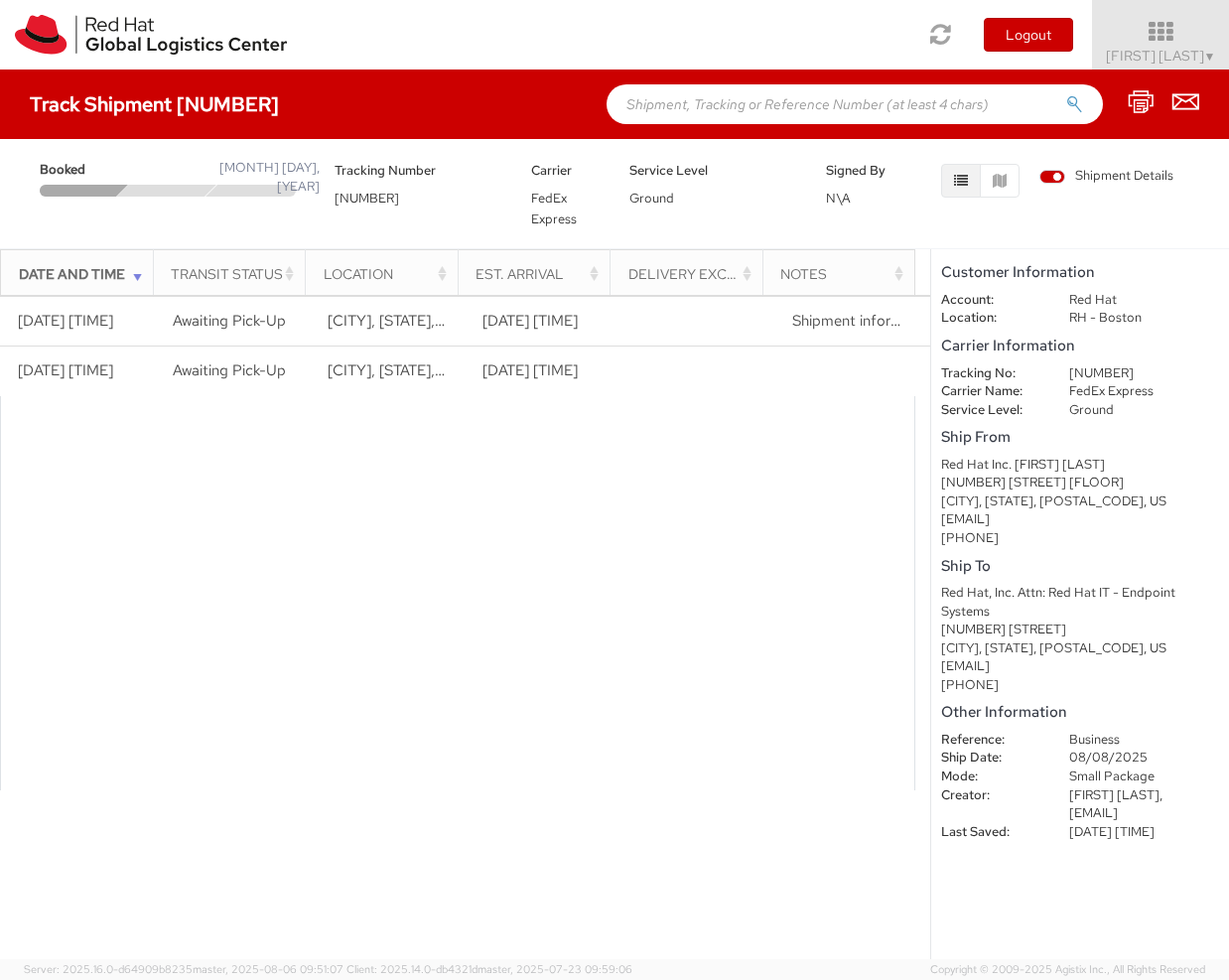 click on "[PHONE]" at bounding box center [1080, 538] 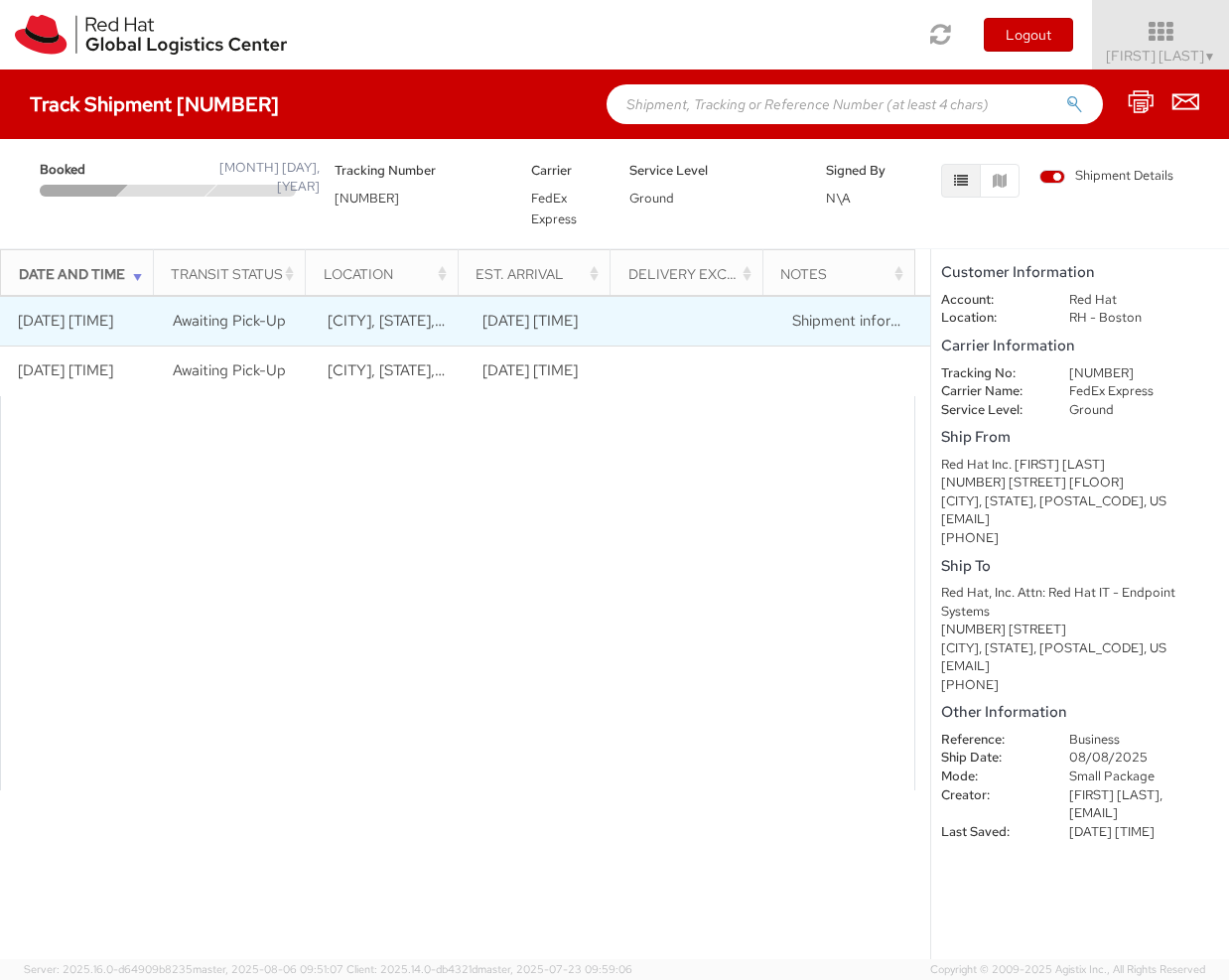 click on "[DATE] [TIME]" at bounding box center (77, 322) 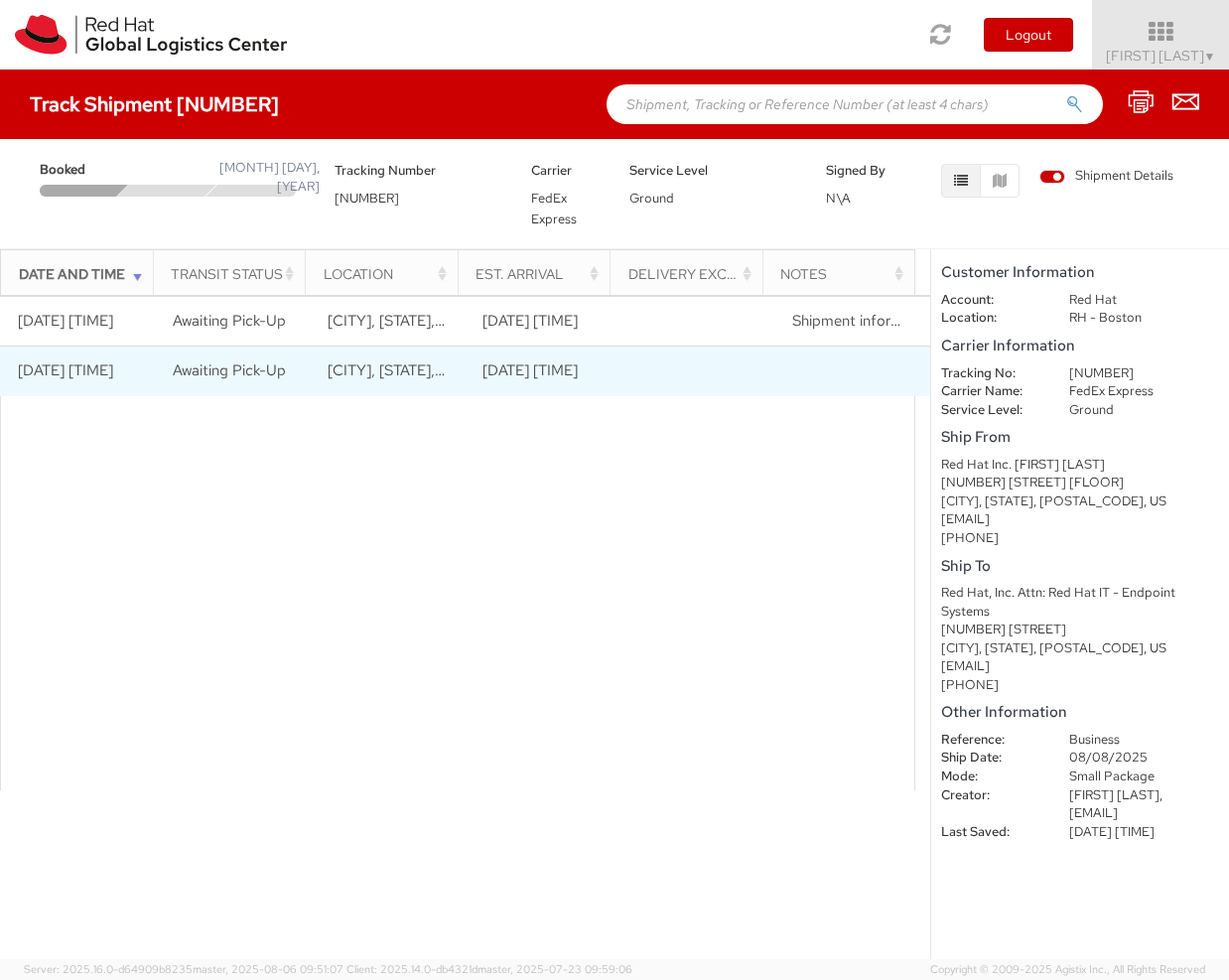 click on "[DATE] [TIME]" at bounding box center (77, 371) 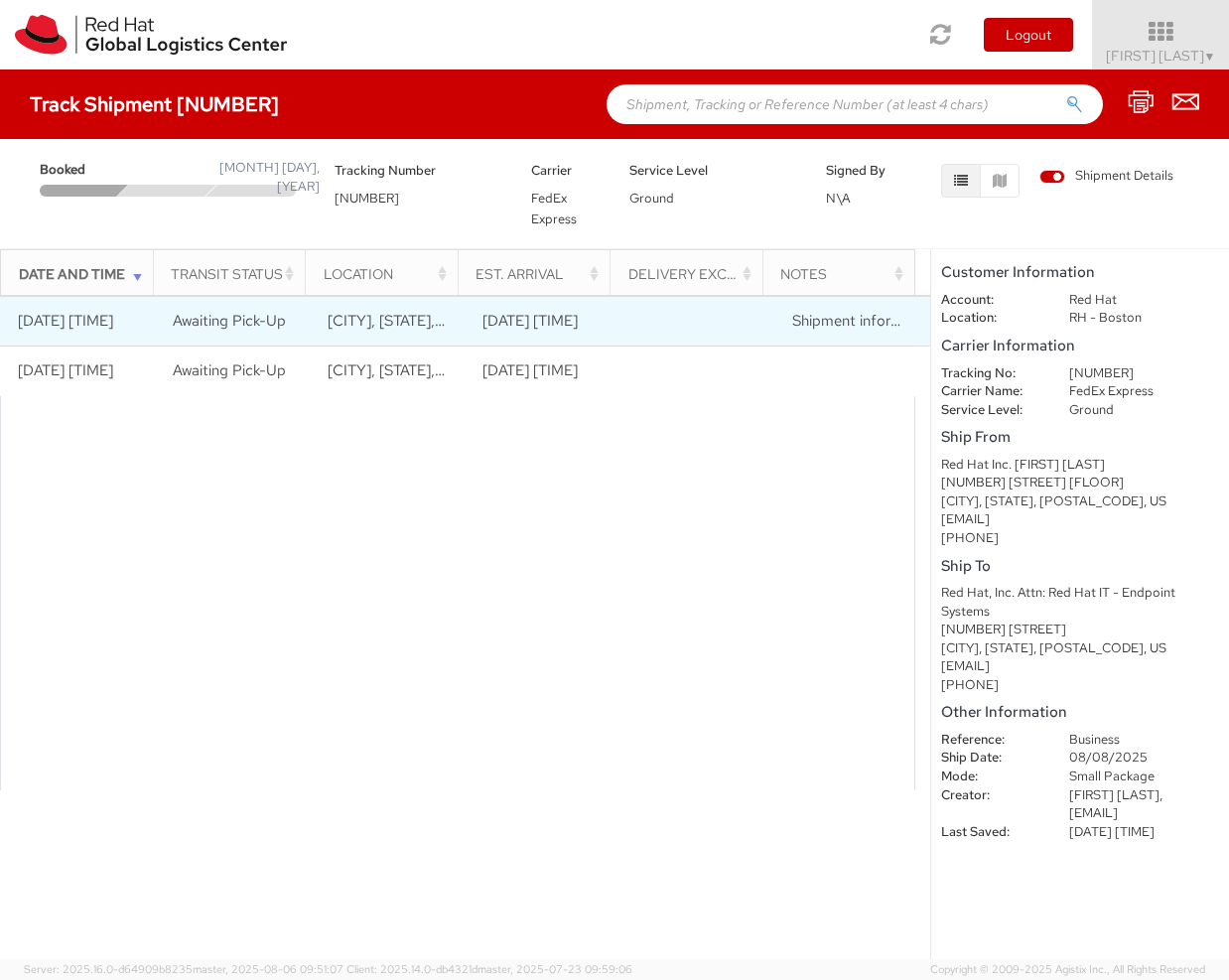 click on "Shipment information sent to FedEx" at bounding box center (912, 321) 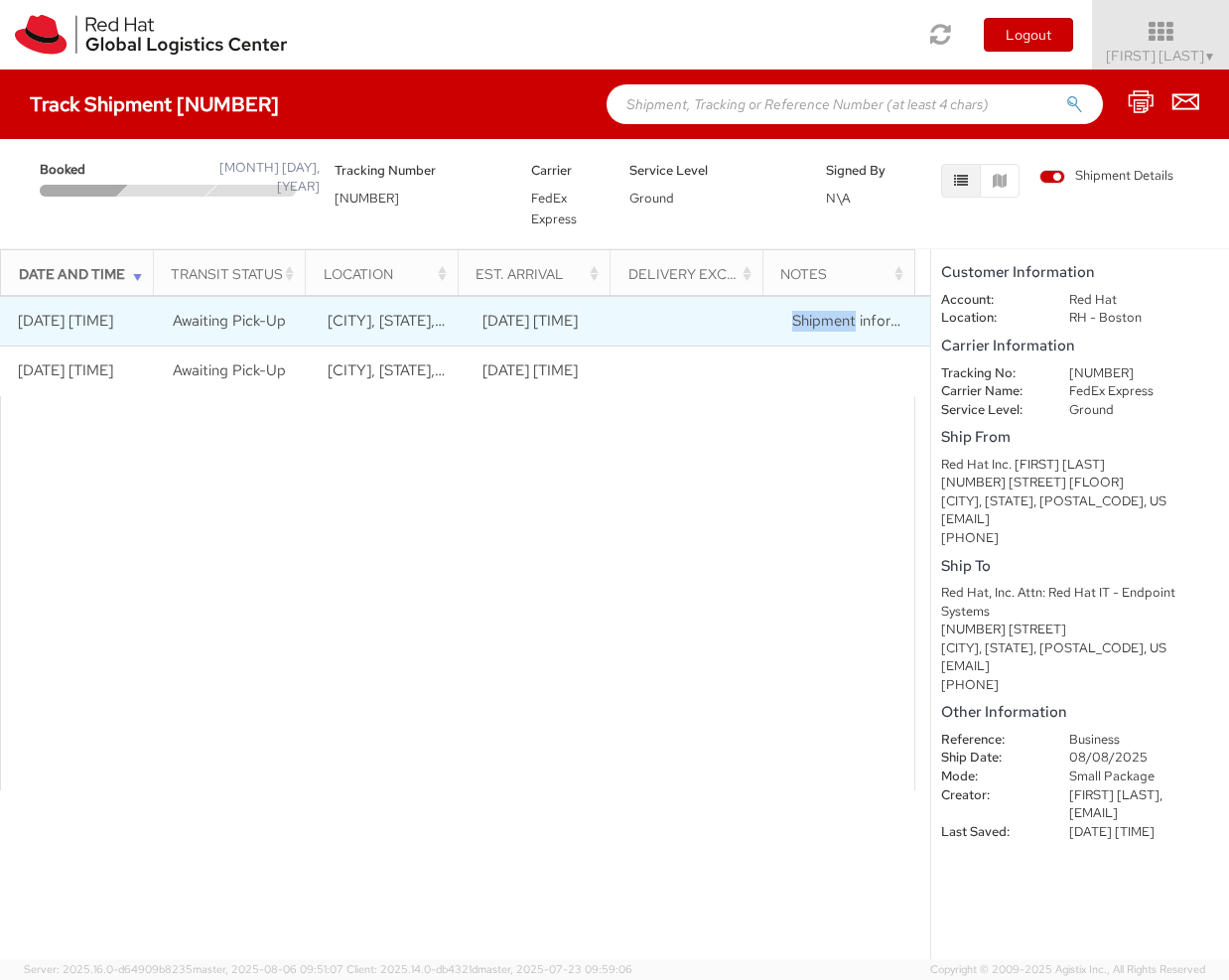 click on "Shipment information sent to FedEx" at bounding box center [912, 321] 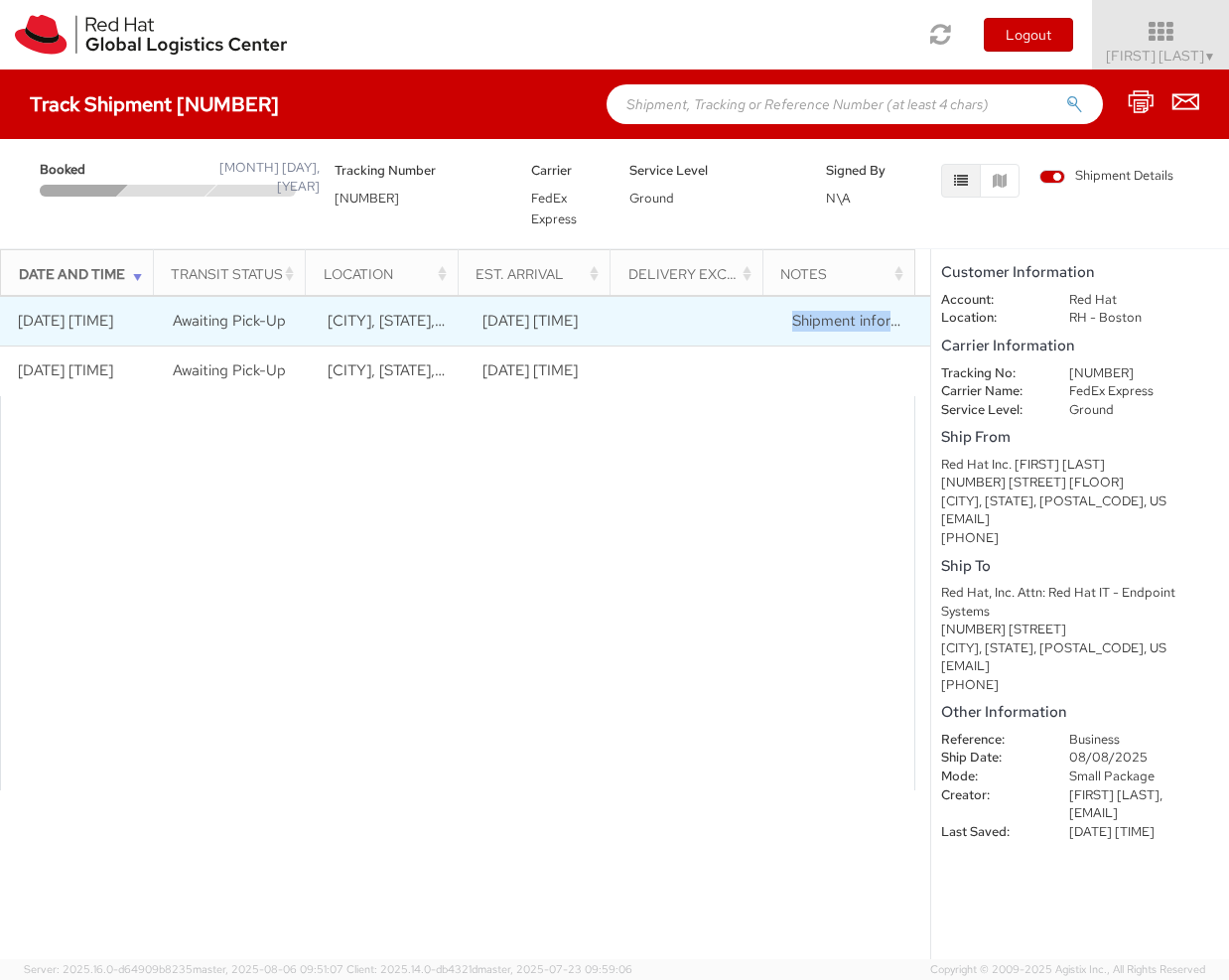 click on "Shipment information sent to FedEx" at bounding box center [912, 321] 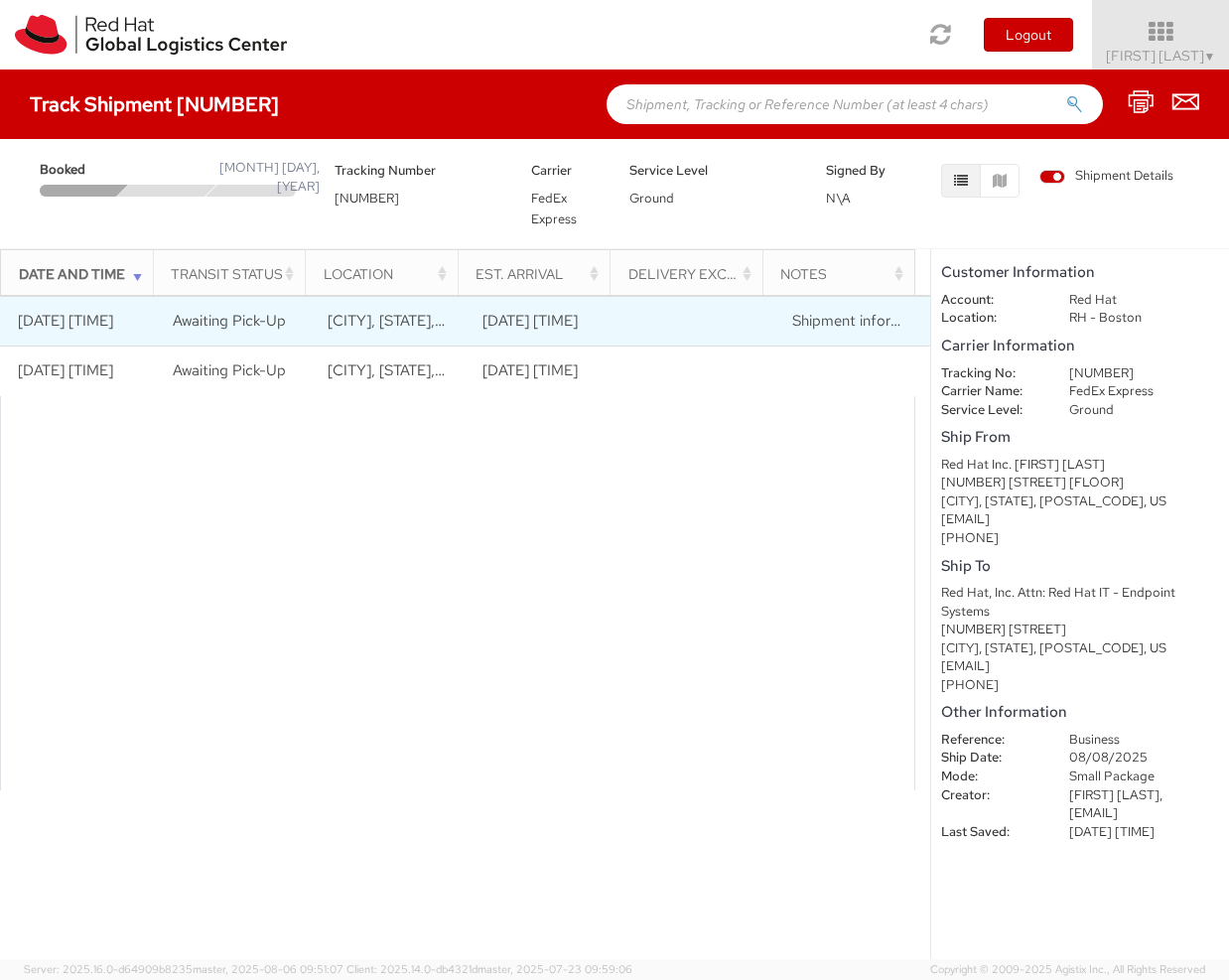 click on "[DATE] [TIME]" at bounding box center (542, 322) 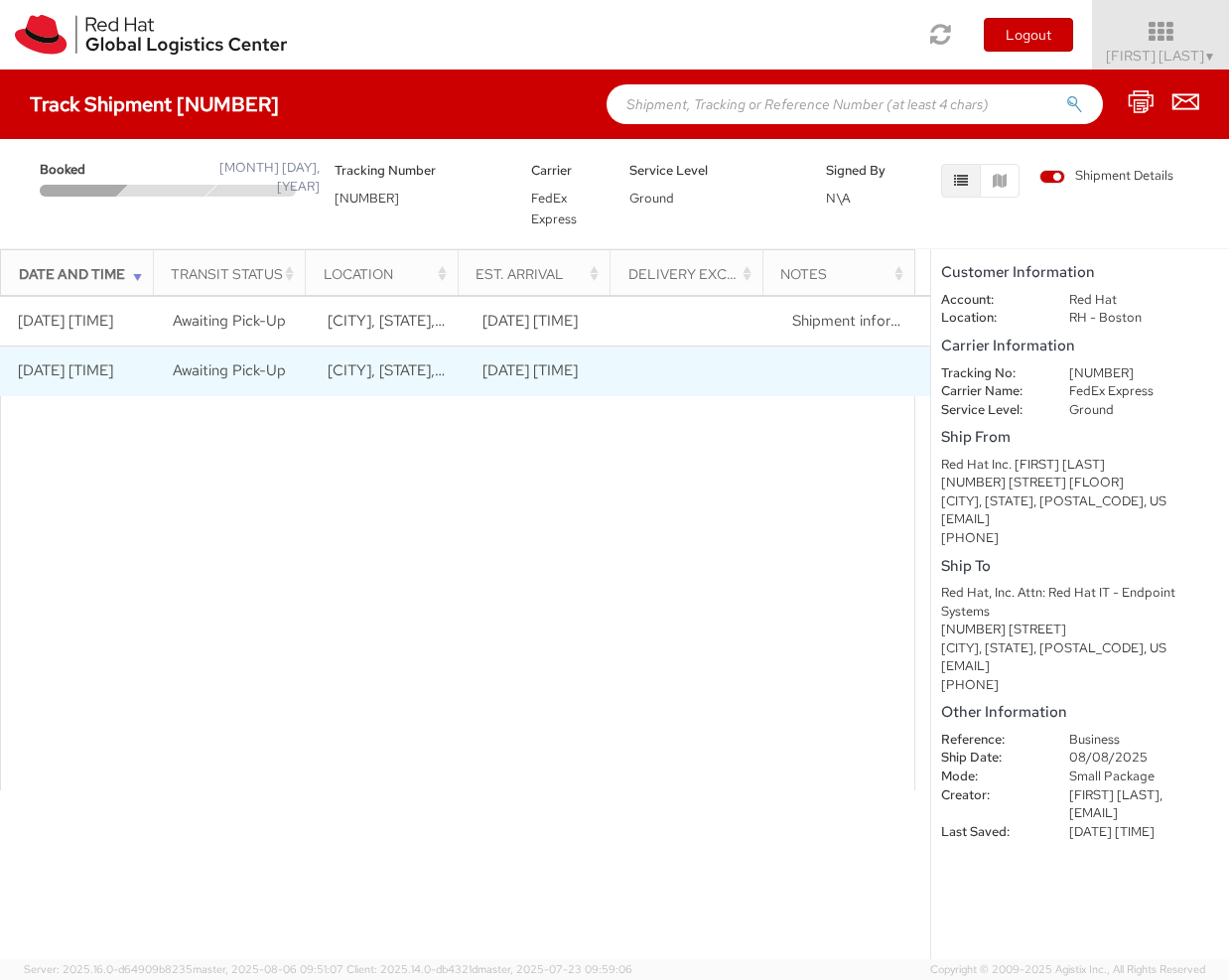 click on "[DATE] [TIME]" at bounding box center [542, 371] 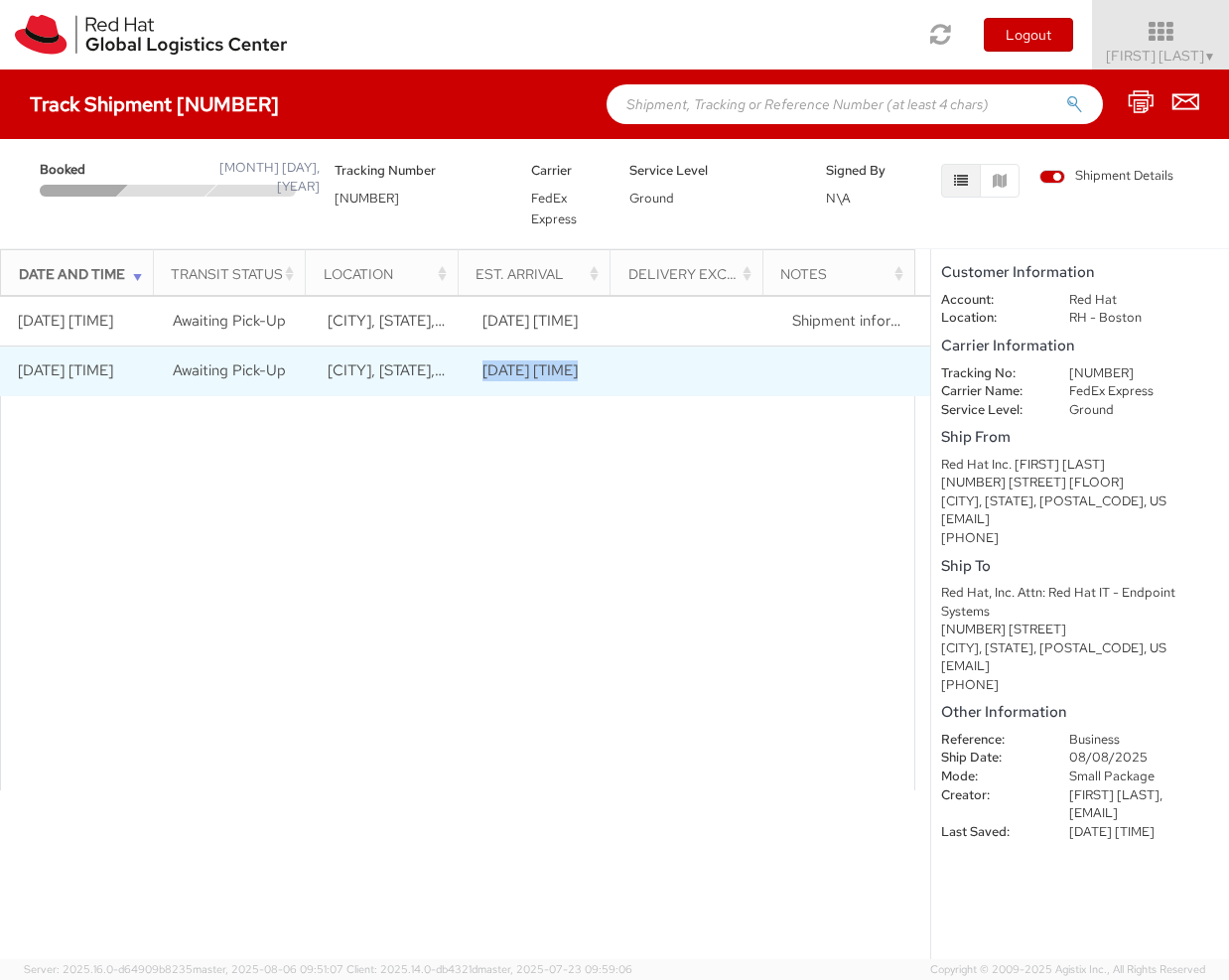 click on "[DATE] [TIME]" at bounding box center [542, 371] 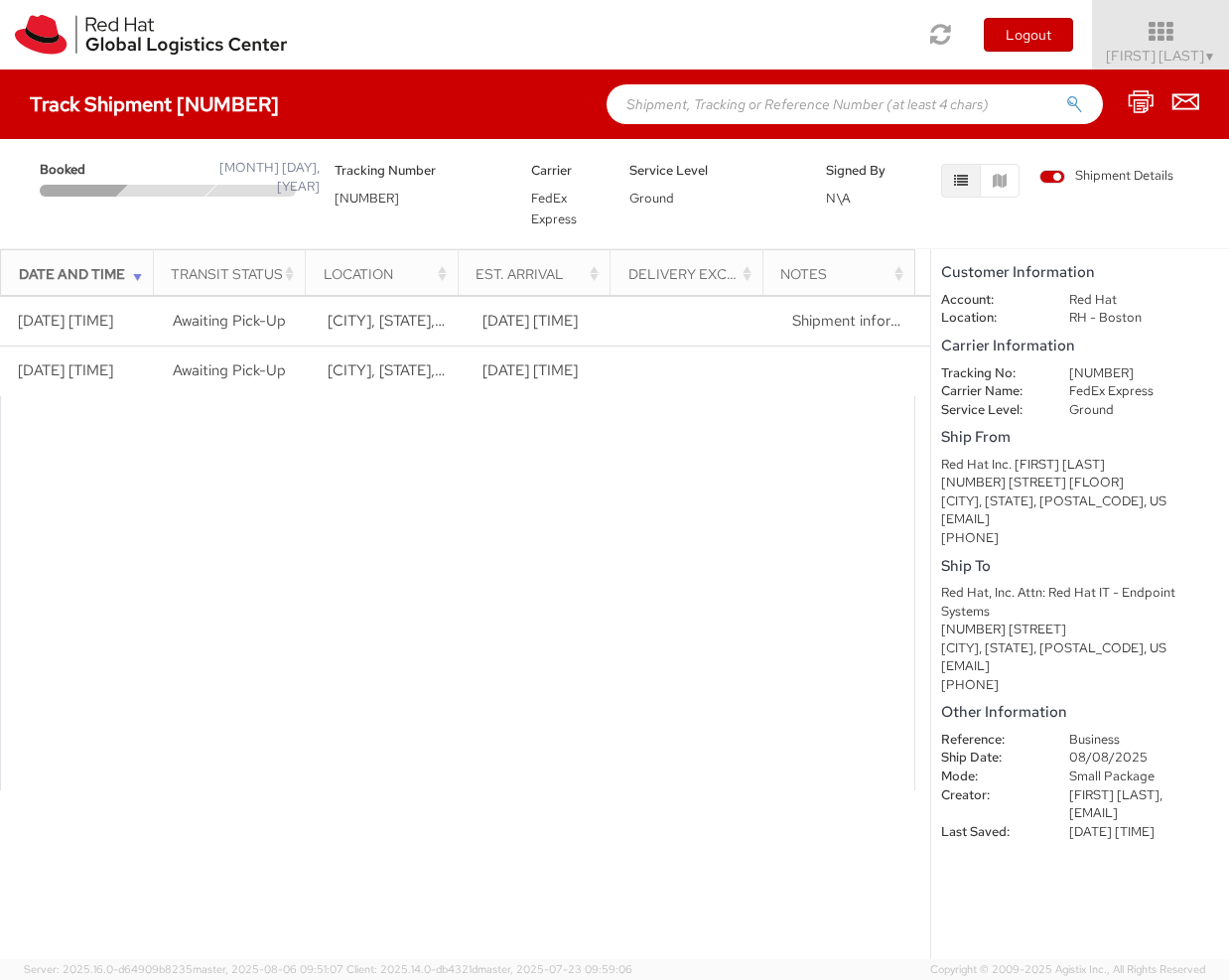 click on "Location" at bounding box center (387, 274) 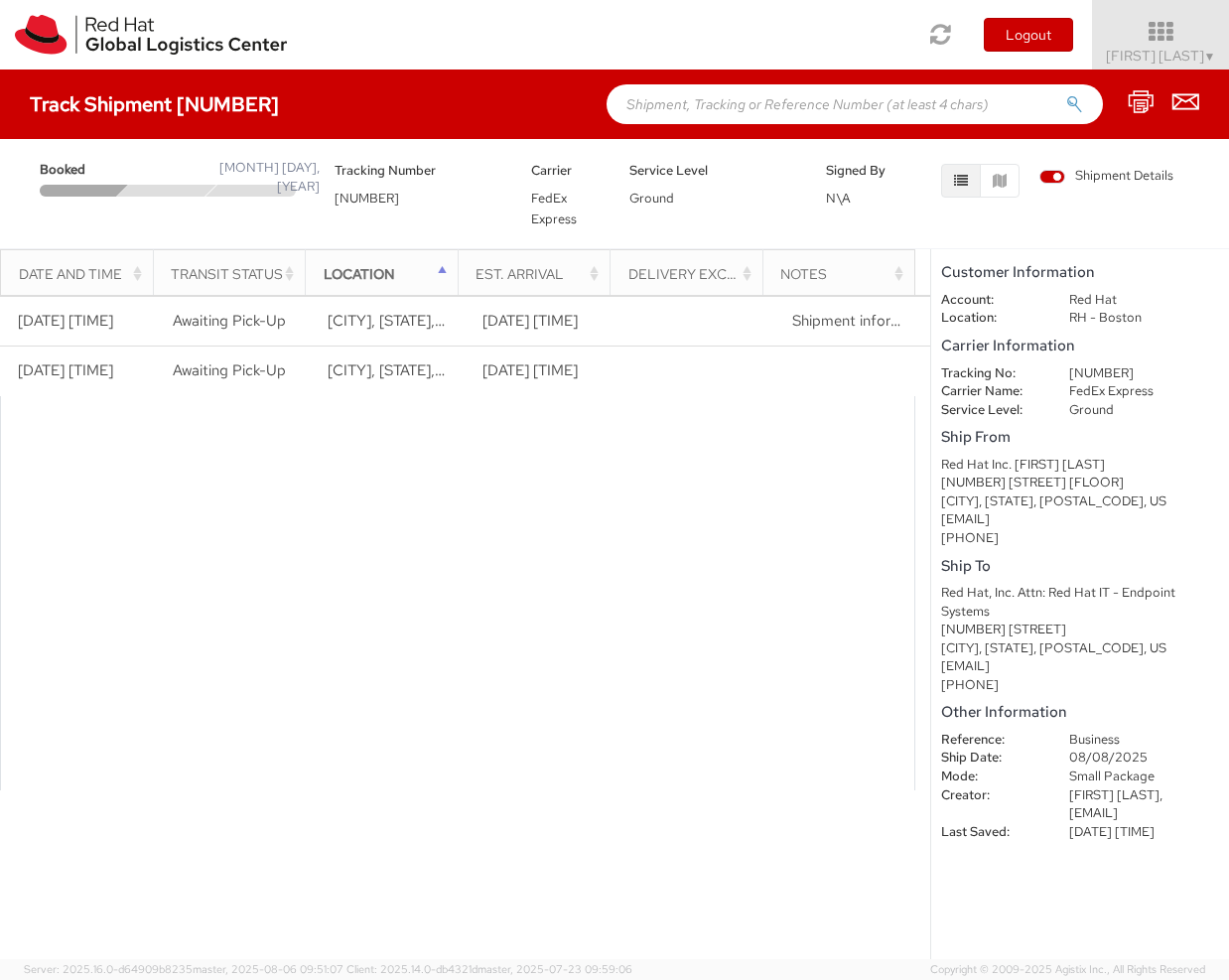 click on "Location" at bounding box center (387, 274) 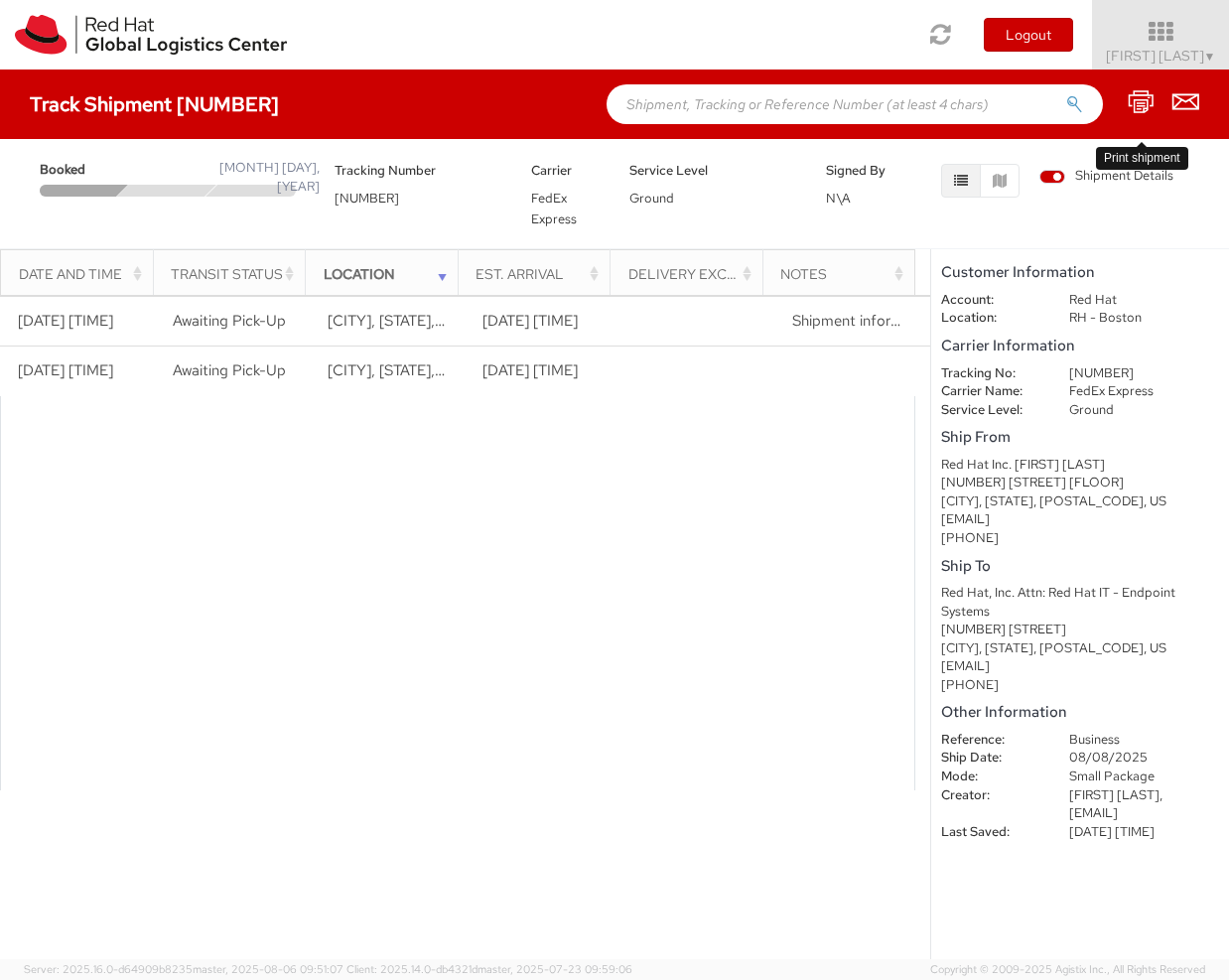 click at bounding box center (1141, 101) 